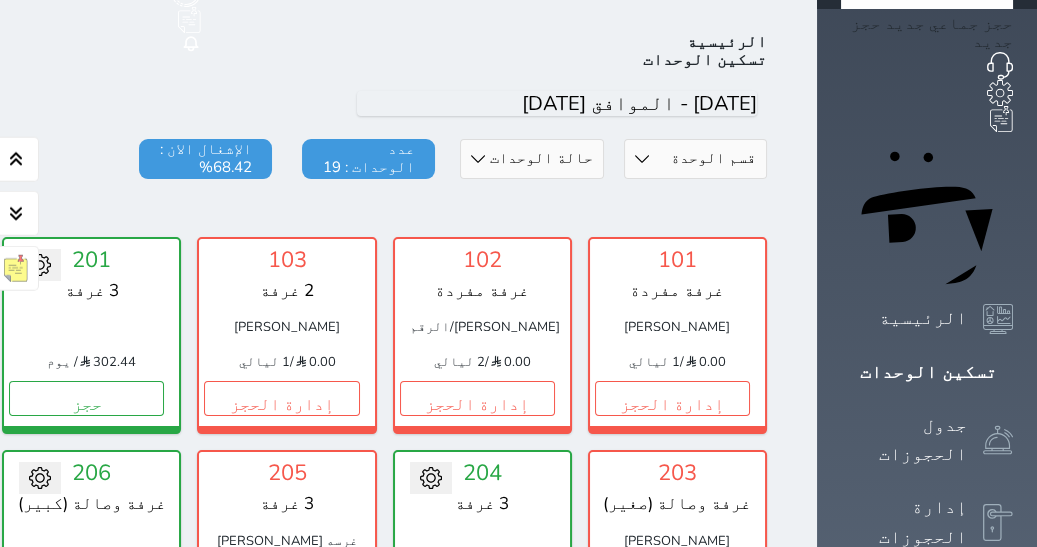 scroll, scrollTop: 78, scrollLeft: 0, axis: vertical 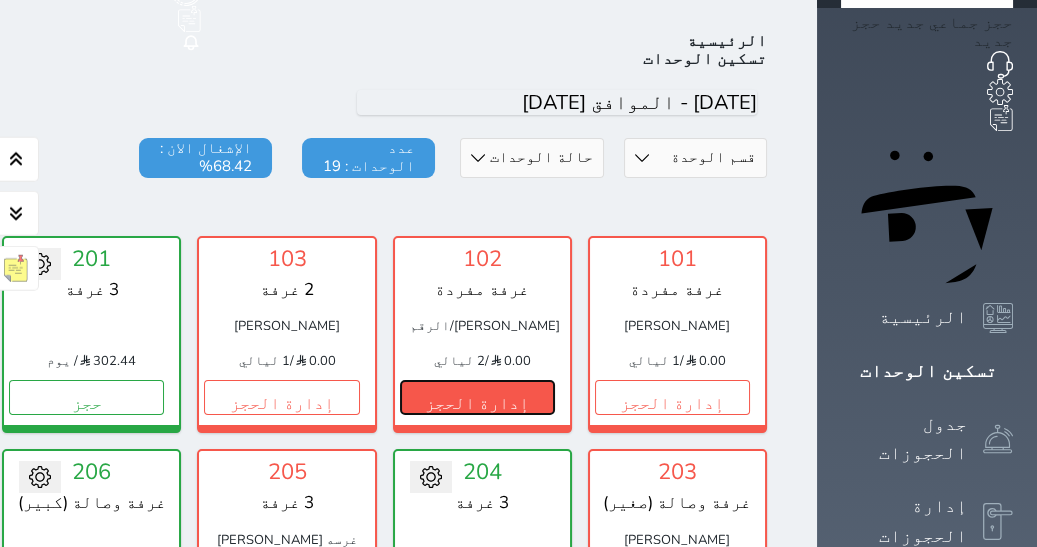 click on "إدارة الحجز" at bounding box center (477, 397) 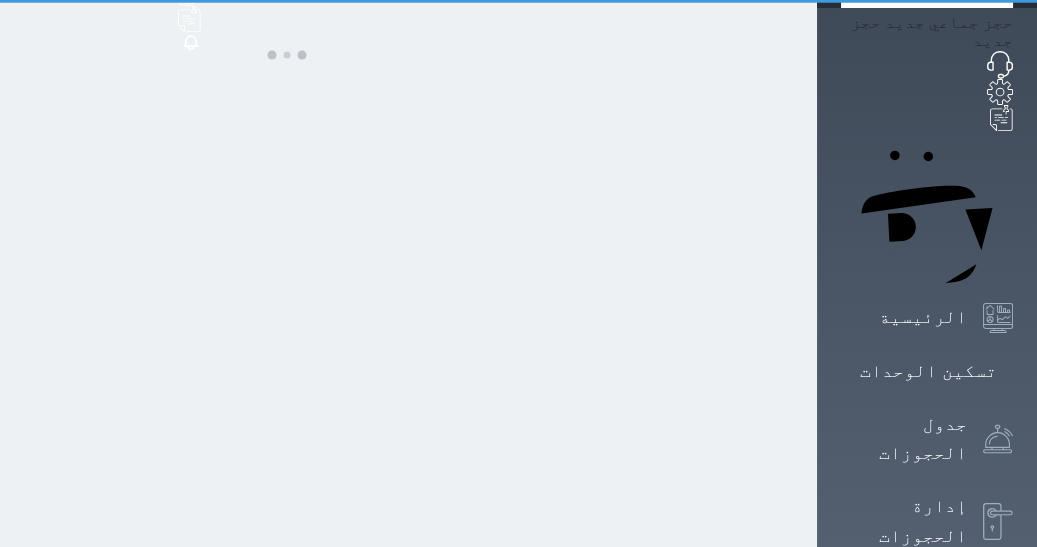 scroll, scrollTop: 0, scrollLeft: 0, axis: both 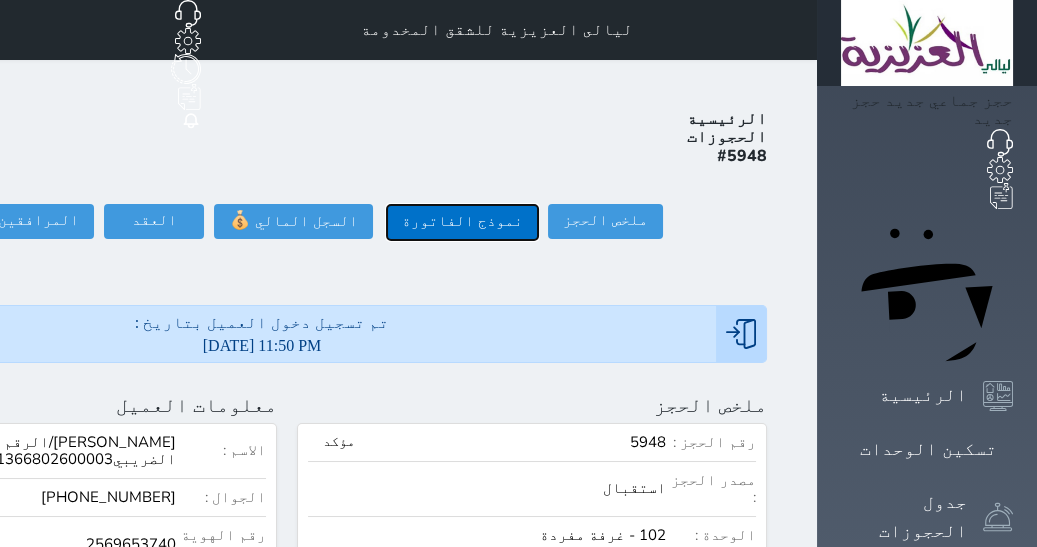 click on "نموذج الفاتورة" at bounding box center (462, 222) 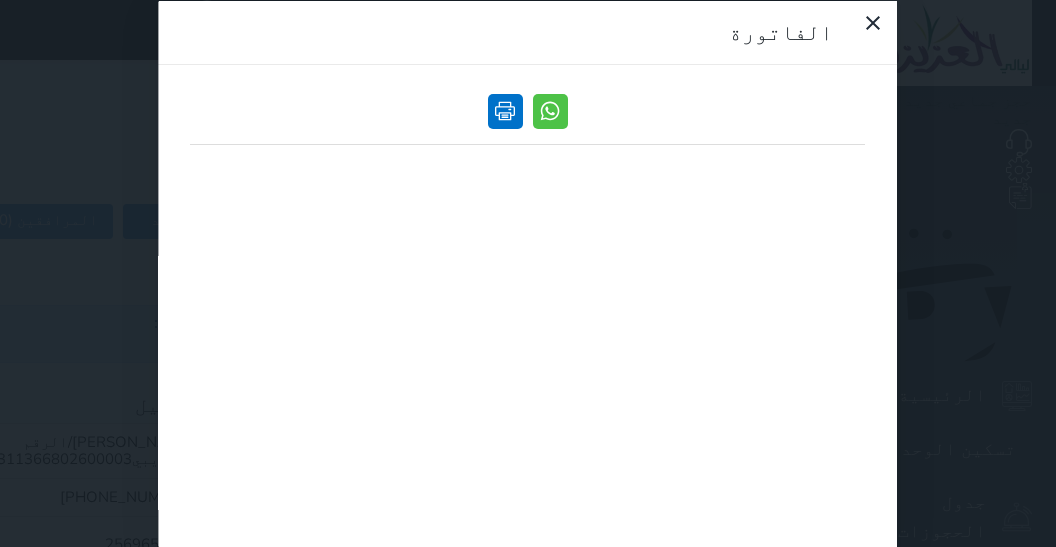 click at bounding box center (505, 110) 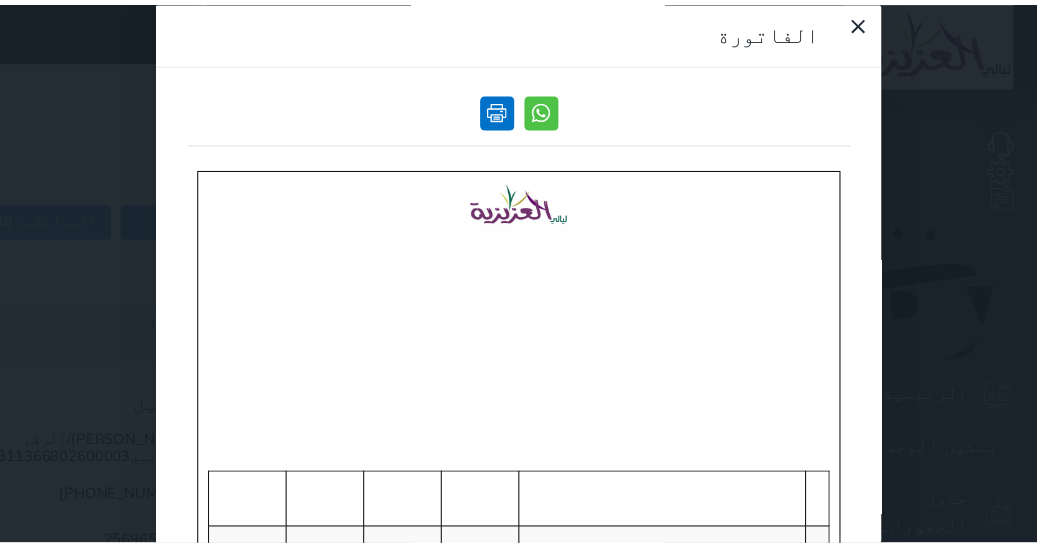 scroll, scrollTop: 0, scrollLeft: 0, axis: both 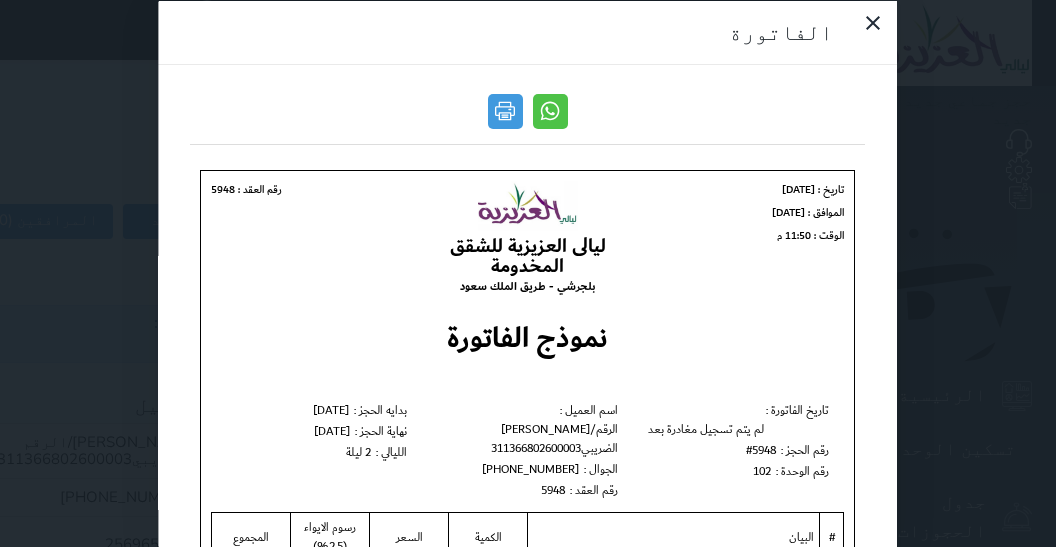 click on "الفاتورة" at bounding box center [528, 273] 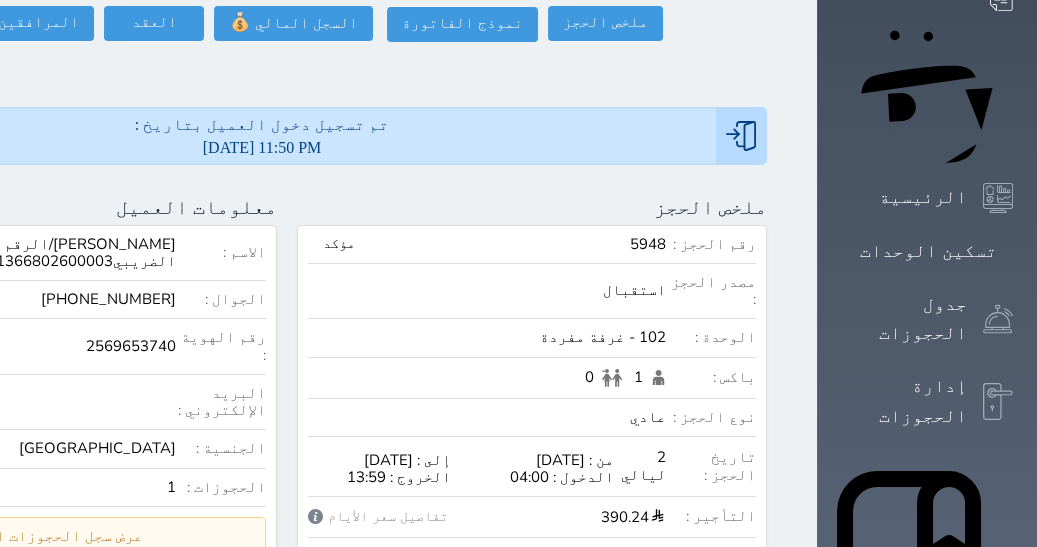 scroll, scrollTop: 153, scrollLeft: 0, axis: vertical 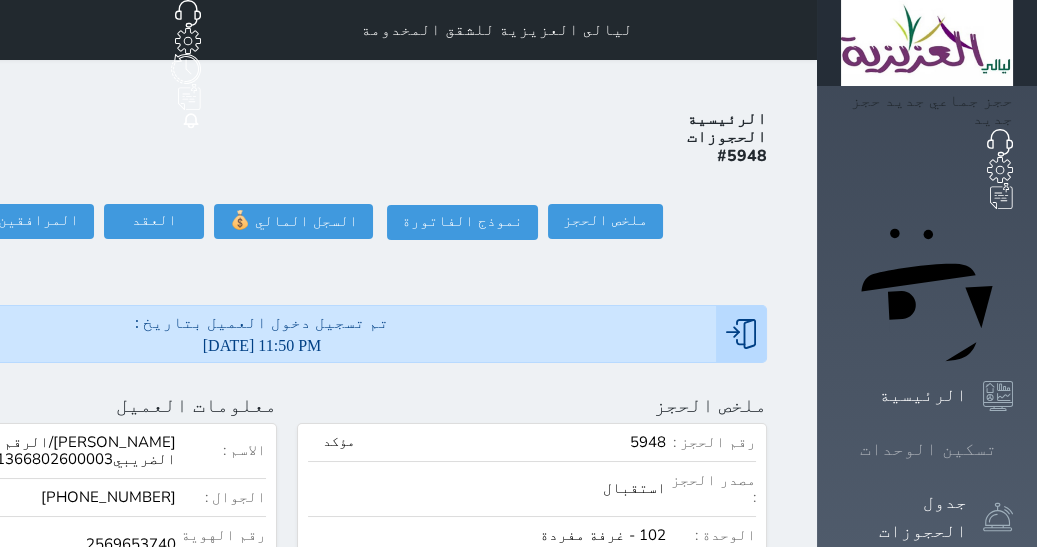 drag, startPoint x: 979, startPoint y: 248, endPoint x: 966, endPoint y: 239, distance: 15.811388 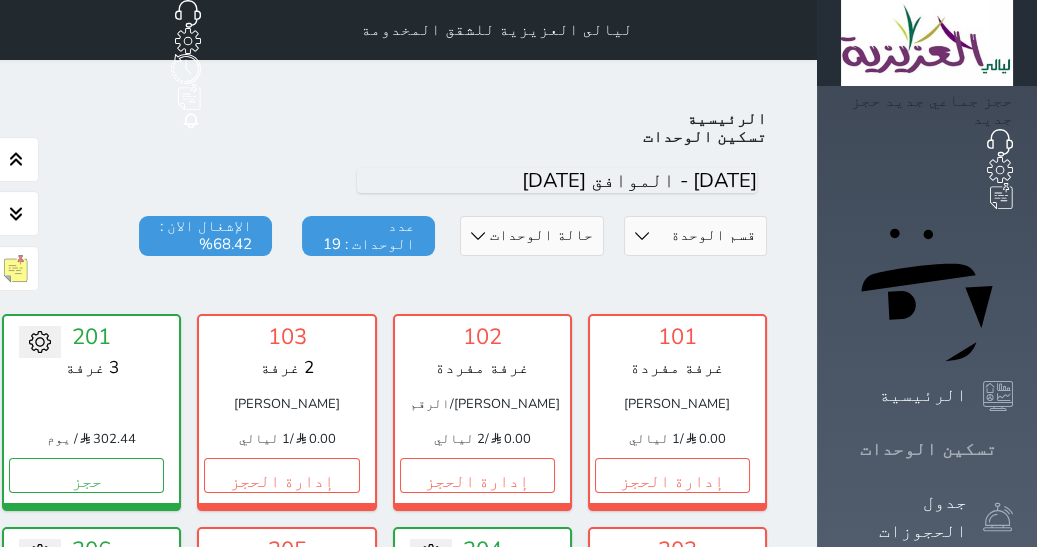 scroll, scrollTop: 77, scrollLeft: 0, axis: vertical 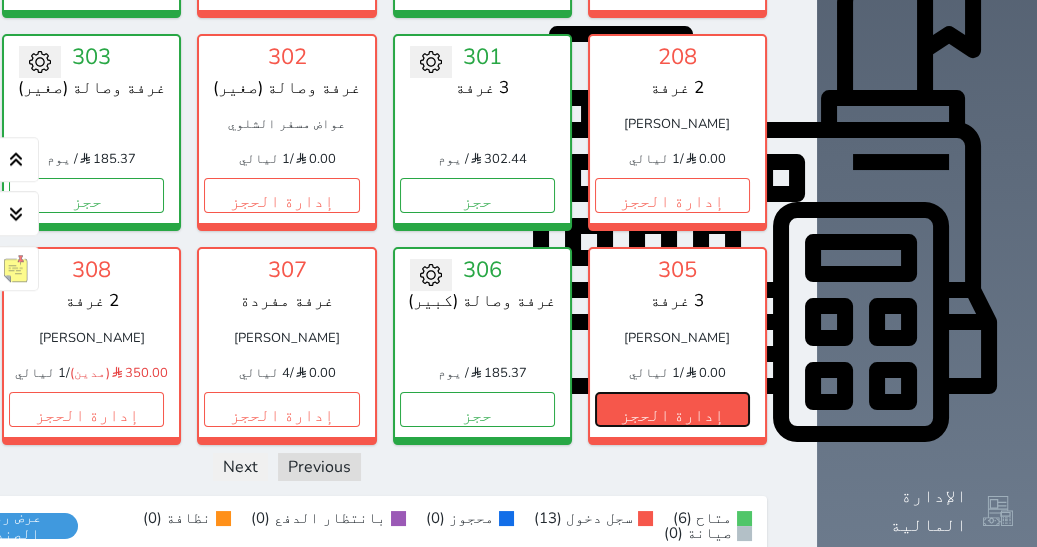 click on "إدارة الحجز" at bounding box center (672, 409) 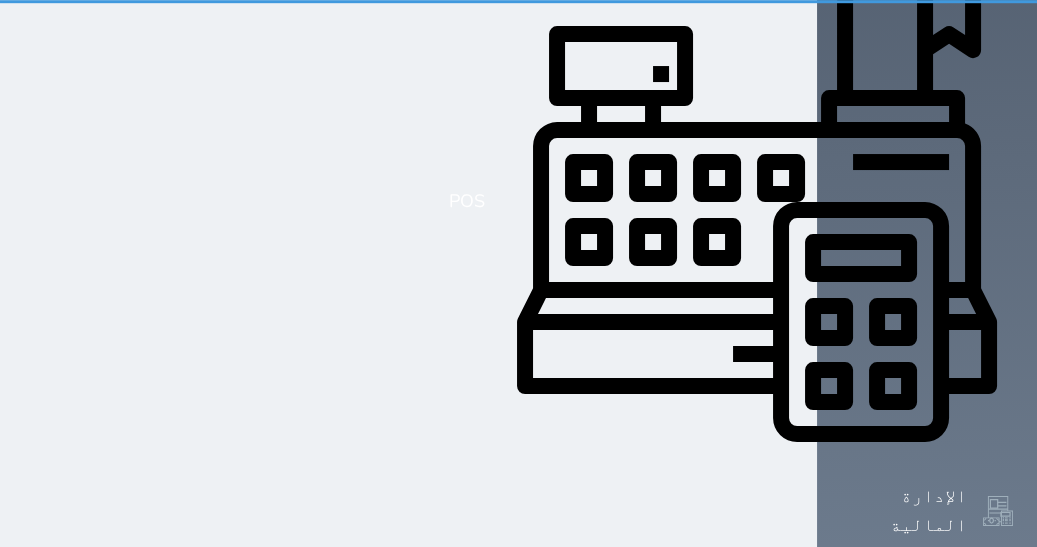 scroll, scrollTop: 0, scrollLeft: 0, axis: both 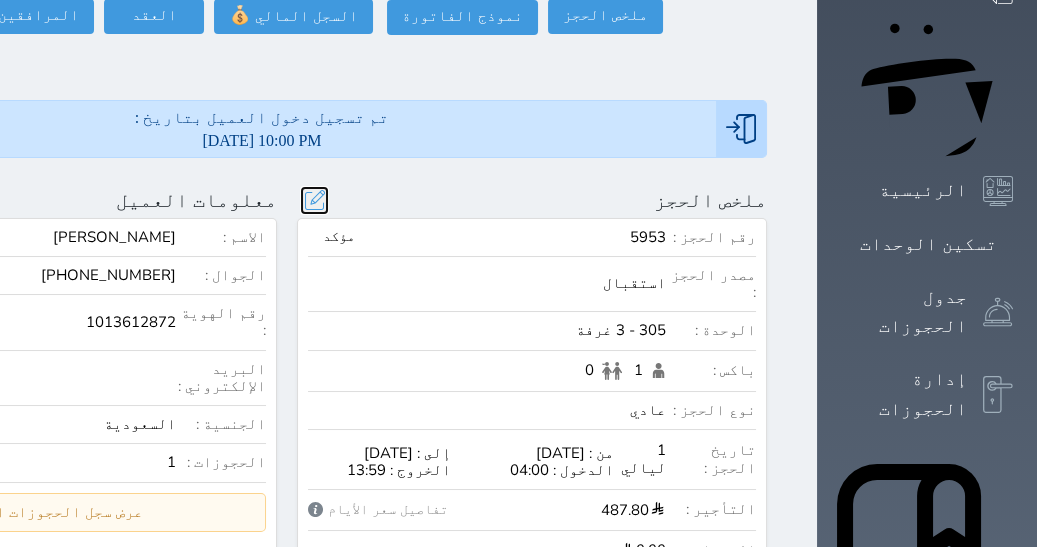 click at bounding box center (314, 200) 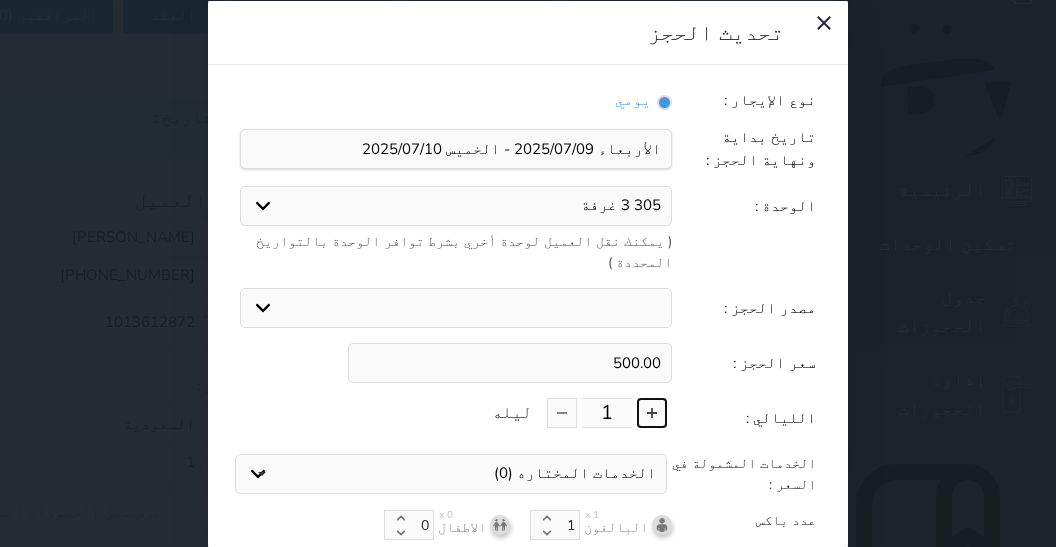 click at bounding box center [652, 413] 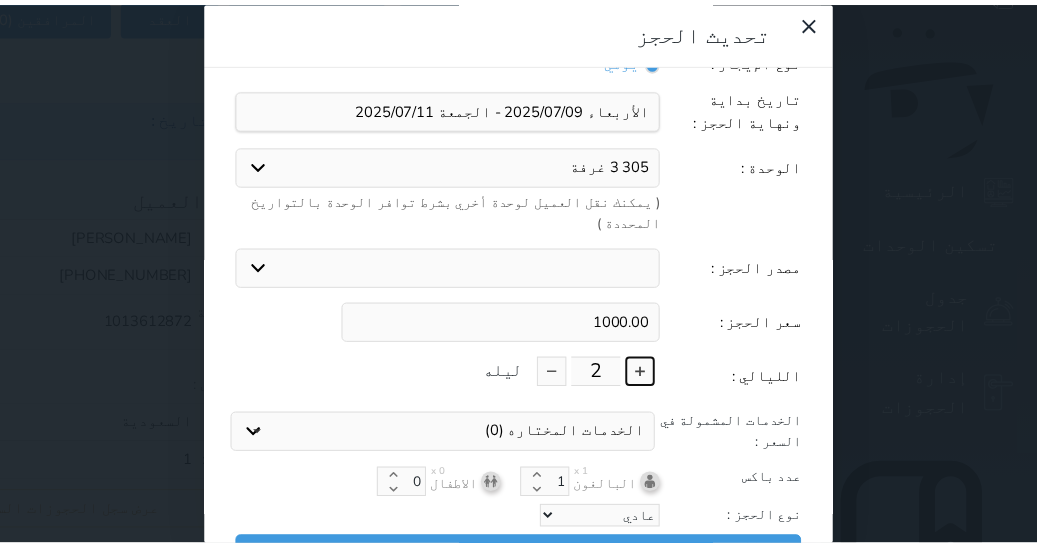 scroll, scrollTop: 47, scrollLeft: 0, axis: vertical 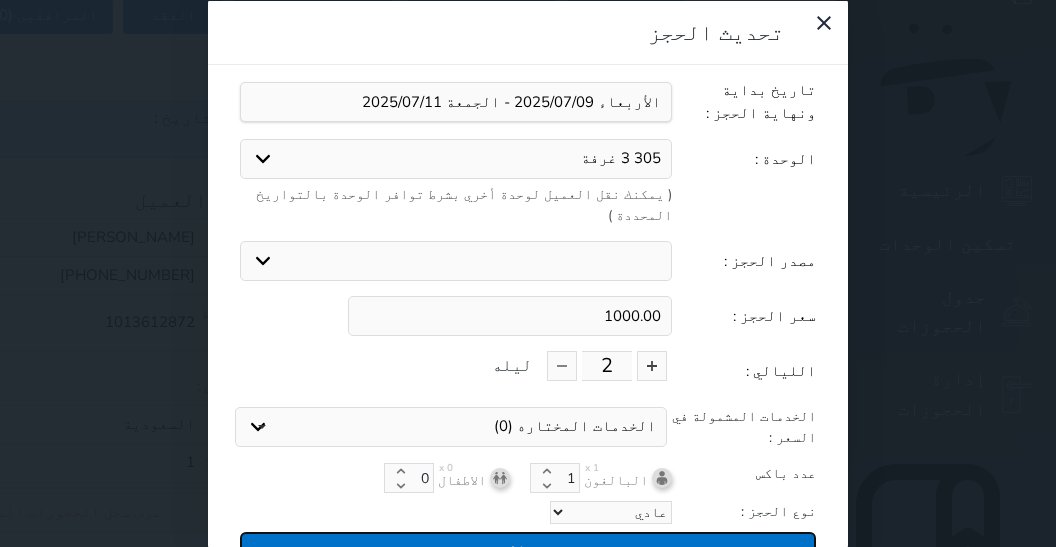 click on "تحديث الحجز" at bounding box center [528, 549] 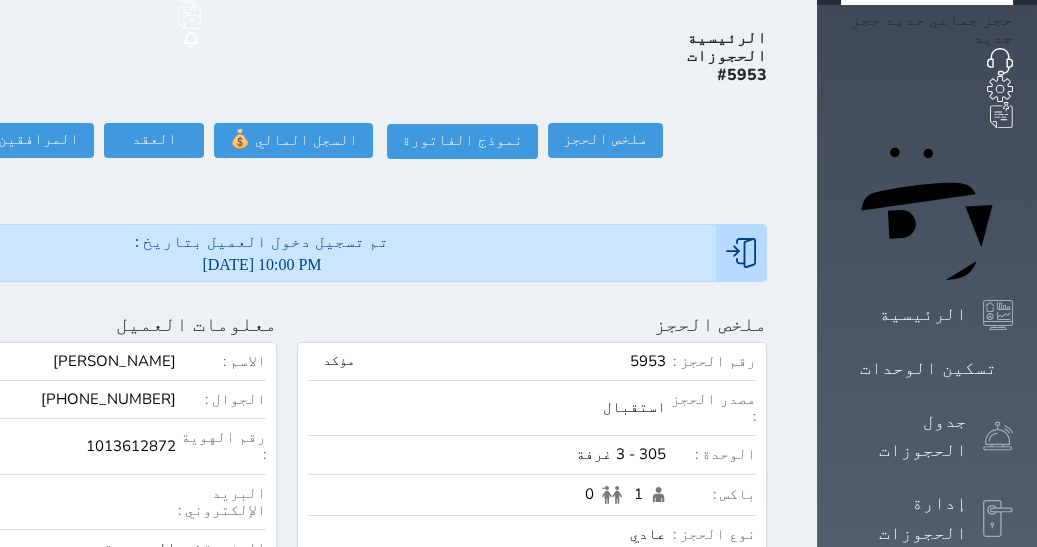 scroll, scrollTop: 40, scrollLeft: 0, axis: vertical 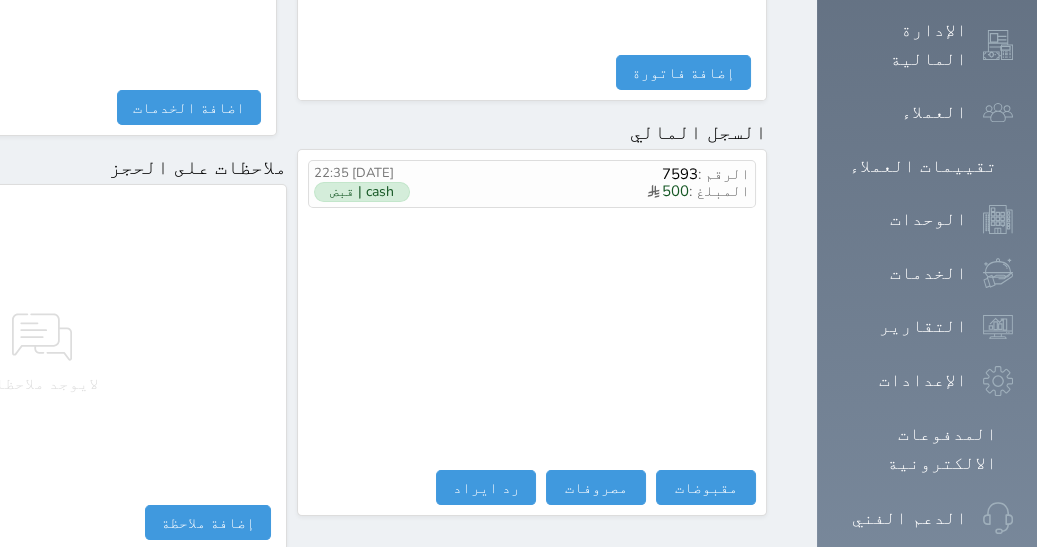click on "الرقم :  7593   المبلغ :  500    [DATE] 22:35
cash | قبض
مقبوضات           مقبوضات                 النوع  *    اختيار     التاريخ *   [DATE] 08:25   من *   [PERSON_NAME]حضر   المبلغ *   0   لأجل *     طريقة الدفع *   اختر طريقة الدفع   دفع نقدى   تحويل بنكى   مدى   بطاقة ائتمان   آجل   ملاحظات         حفظ     مصروفات           مصروفات                   النوع  *   اختيار     التاريخ *   [DATE] 08:25   إلى *     المبلغ *     لأجل *     استلمت بواسطة *     طريقة الدفع *   اختر طريقة الدفع   دفع نقدى   تحويل بنكى   مدى   بطاقة ائتمان     ملاحظات     حفظ             تسجيل مغادرة
500.00     (مدين)     نوع التصفية *" at bounding box center [532, 332] 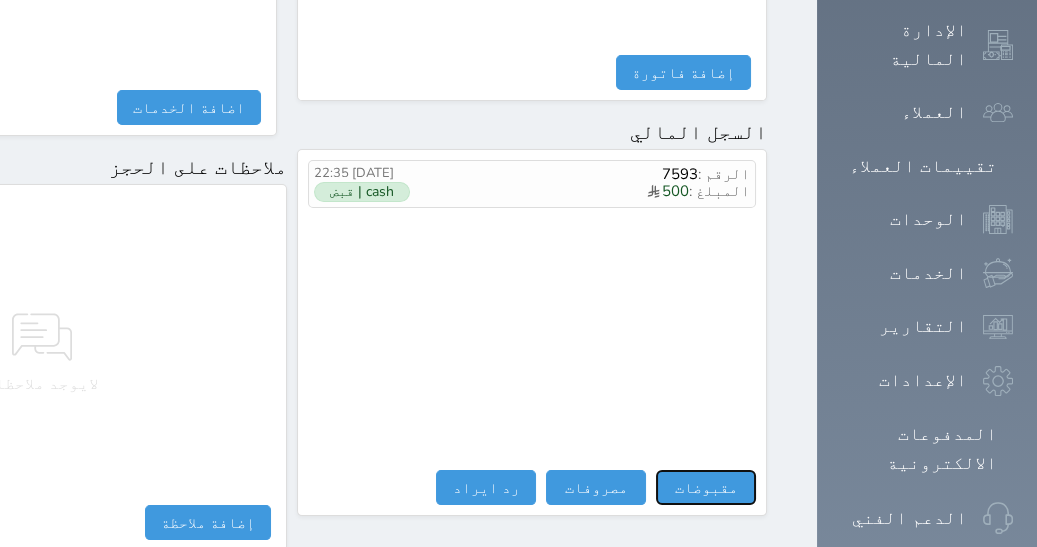 click on "مقبوضات" at bounding box center (706, 487) 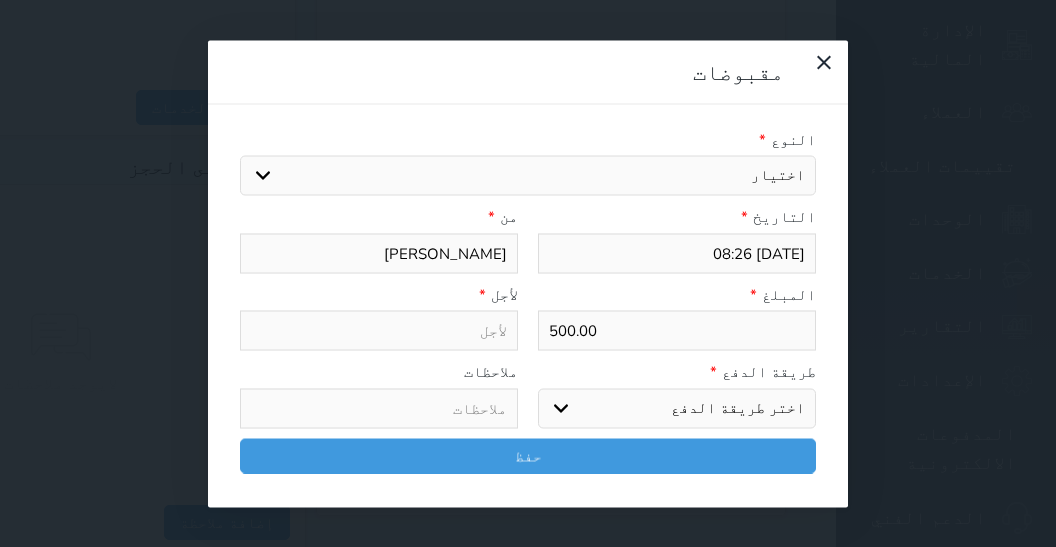select 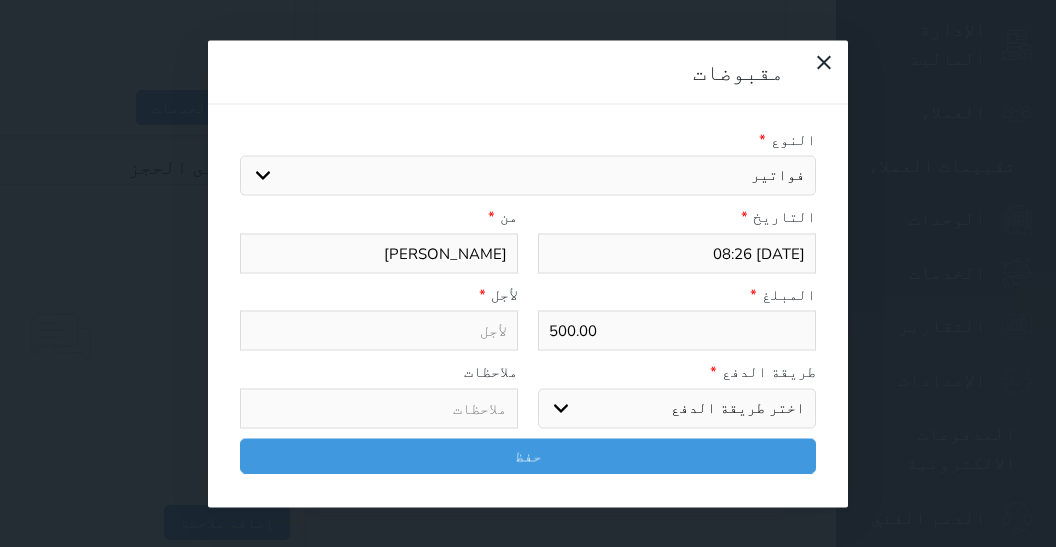 click on "فواتير" at bounding box center [0, 0] 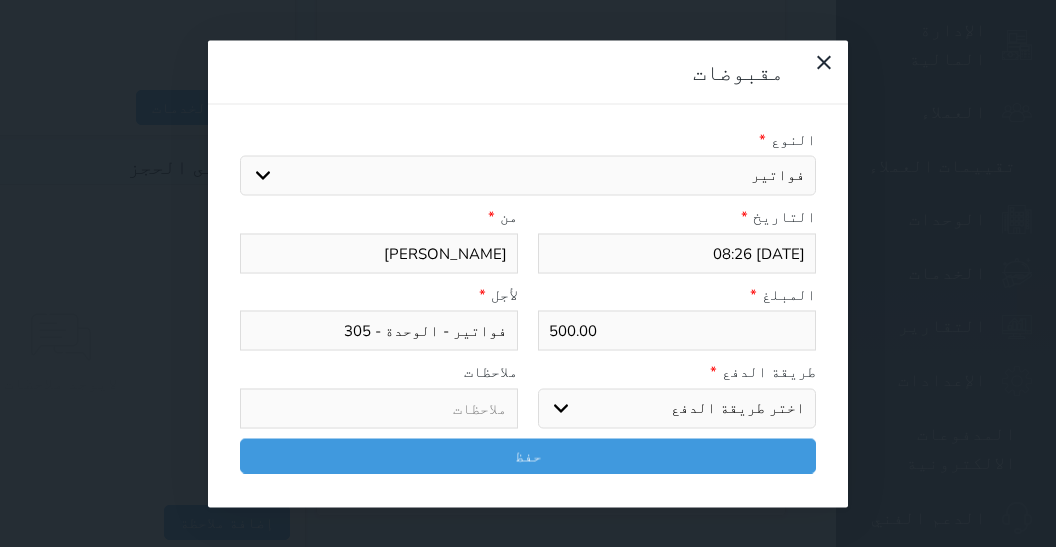 click on "اختر طريقة الدفع   دفع نقدى   تحويل بنكى   مدى   بطاقة ائتمان   آجل" at bounding box center [677, 408] 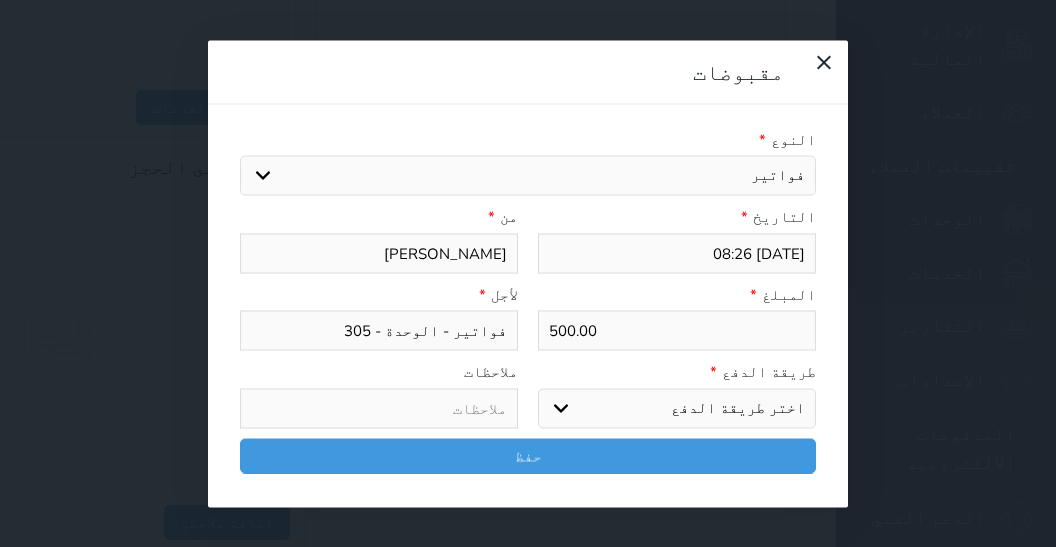 select on "mada" 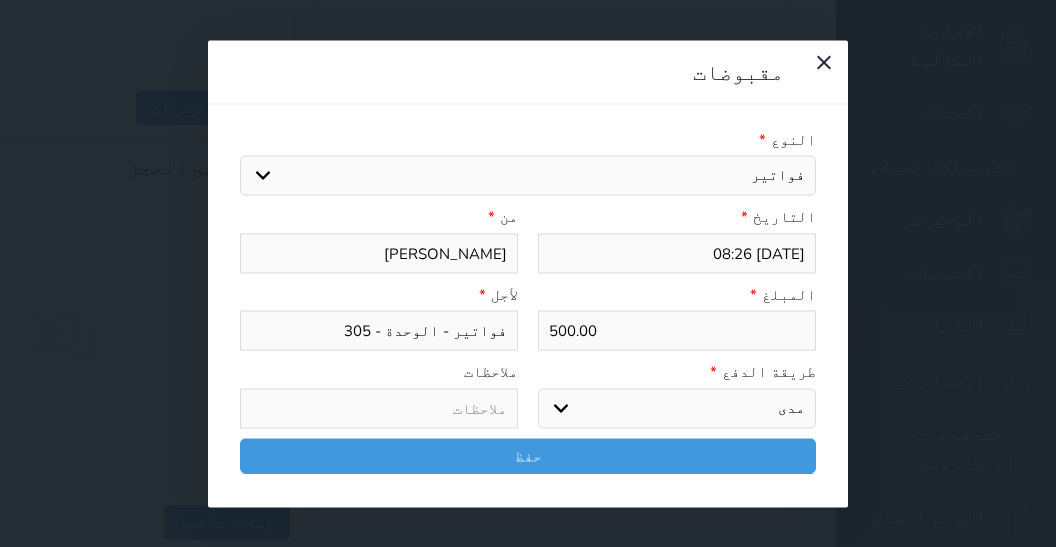 click on "مدى" at bounding box center (0, 0) 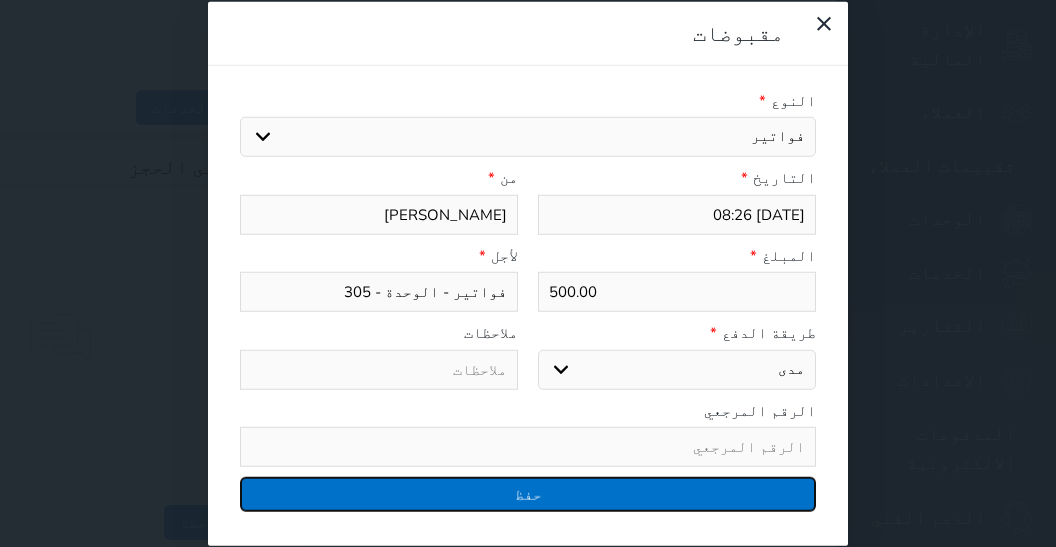 click on "حفظ" at bounding box center (528, 494) 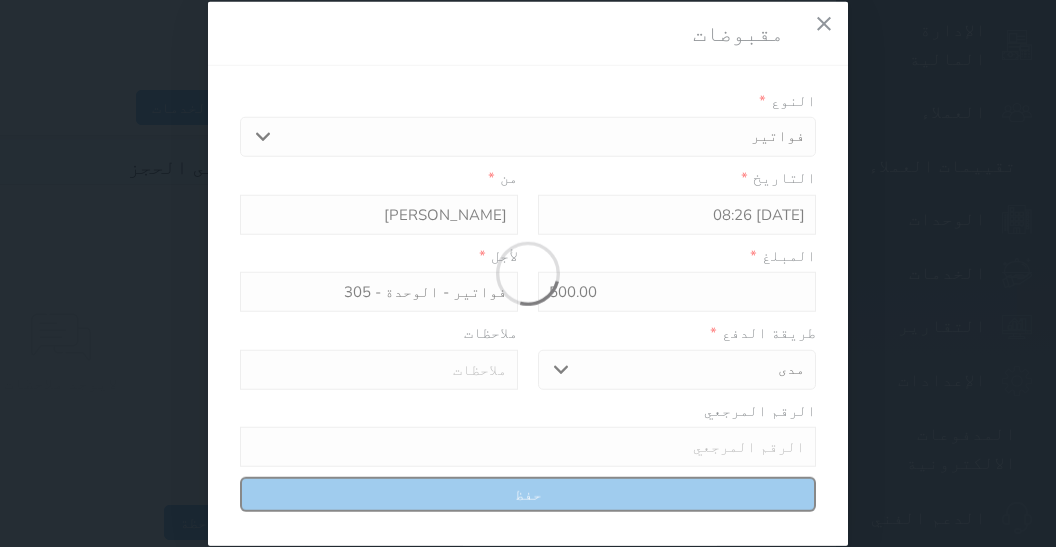 select 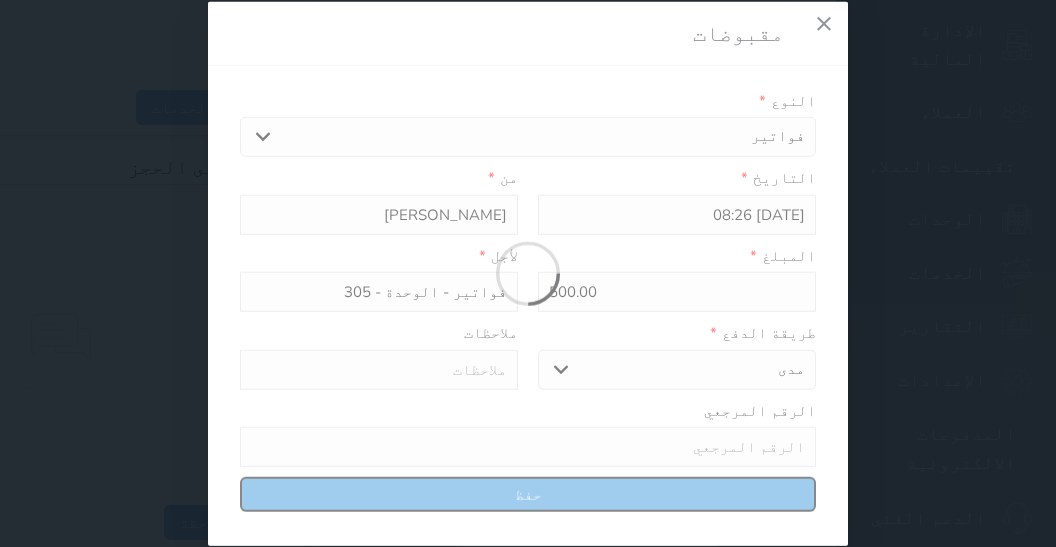 type 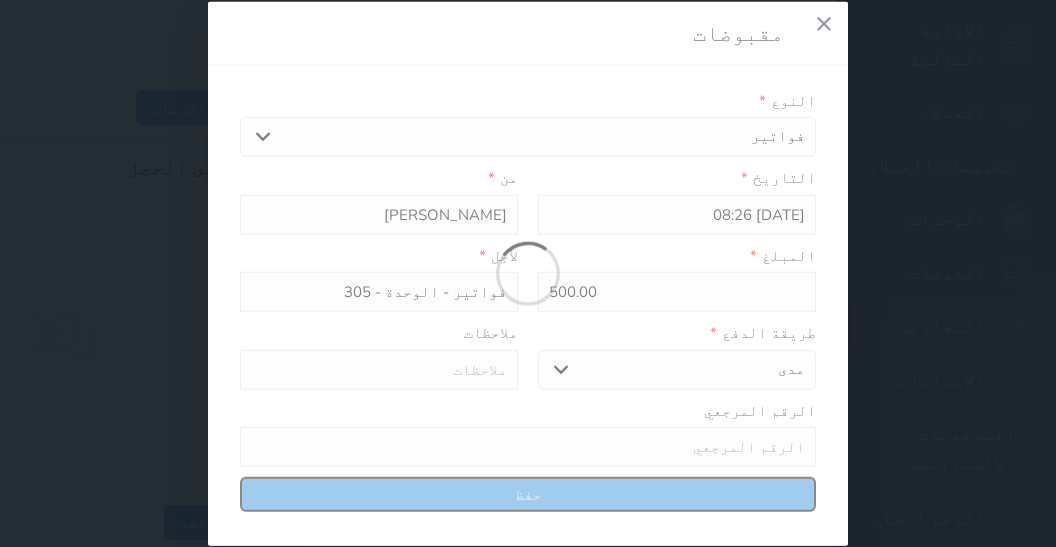 type on "0" 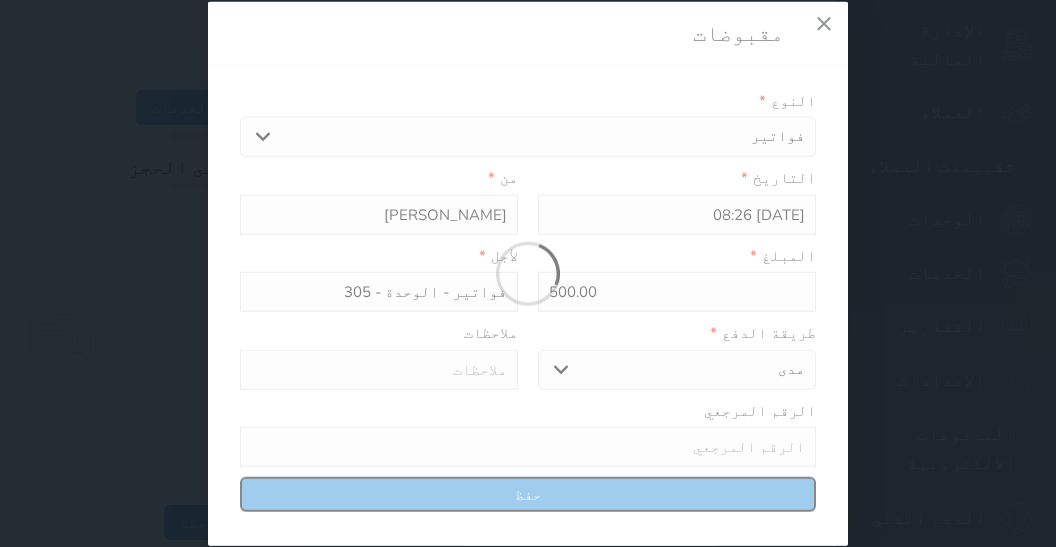 select 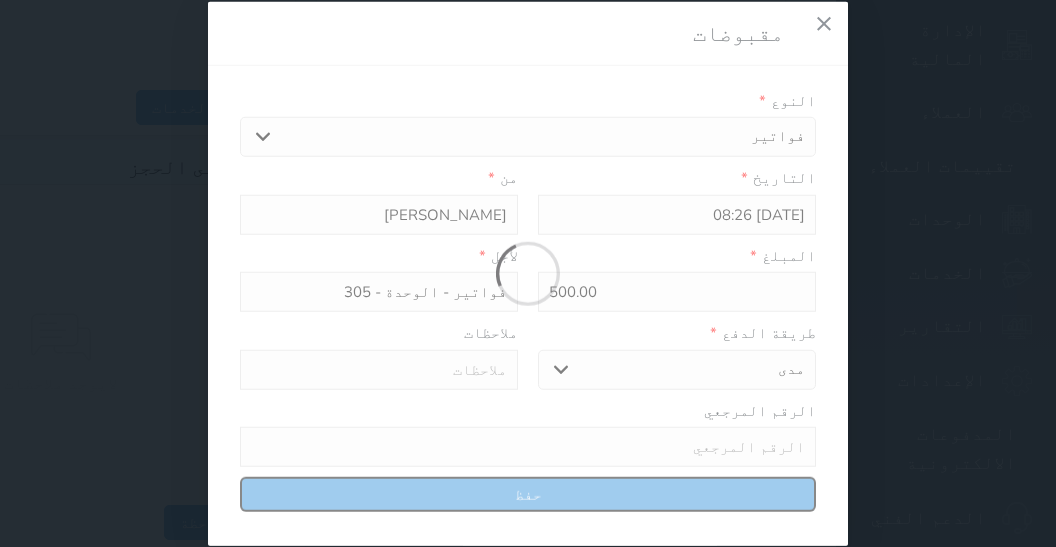type on "0" 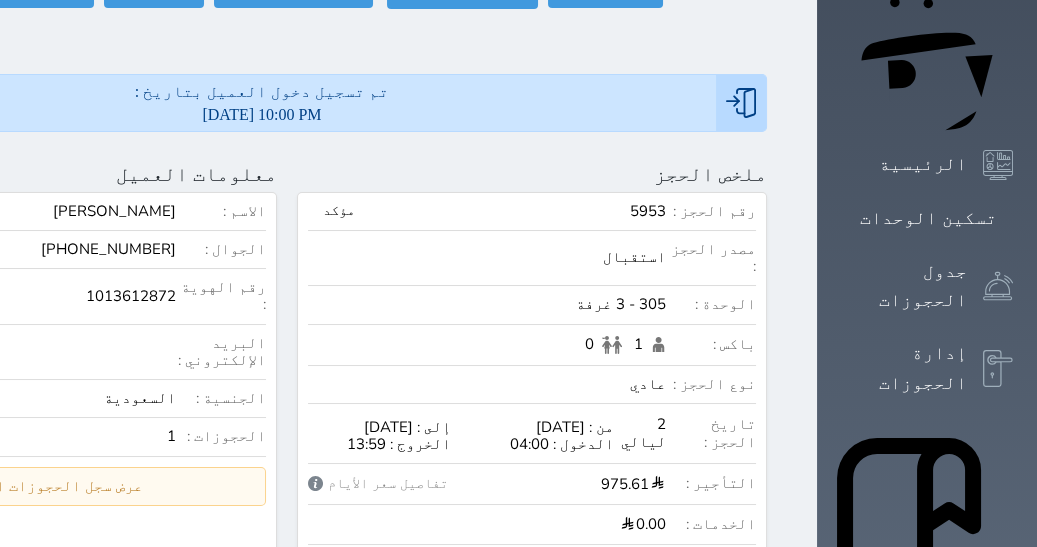 scroll, scrollTop: 0, scrollLeft: 0, axis: both 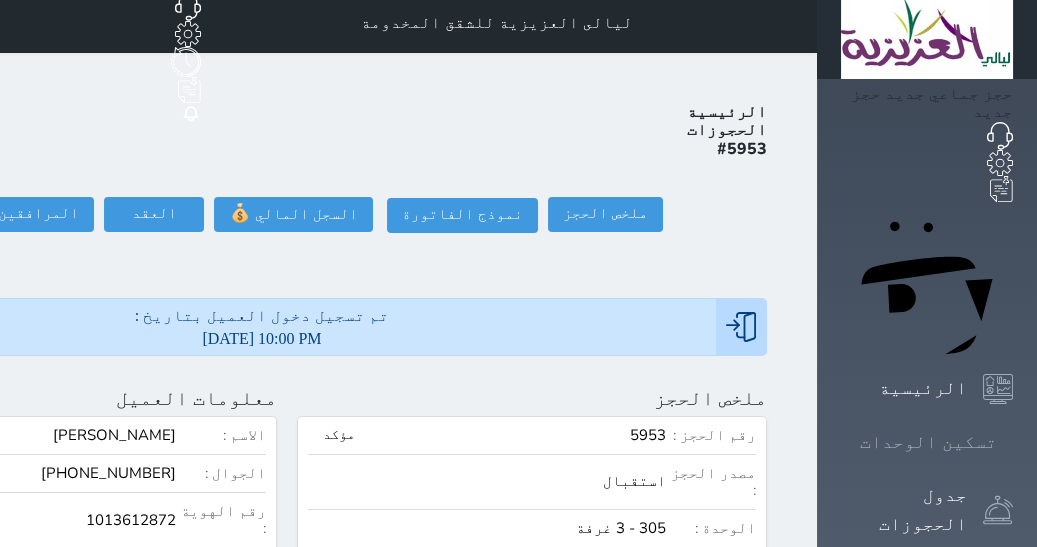 click on "تسكين الوحدات" at bounding box center (928, 442) 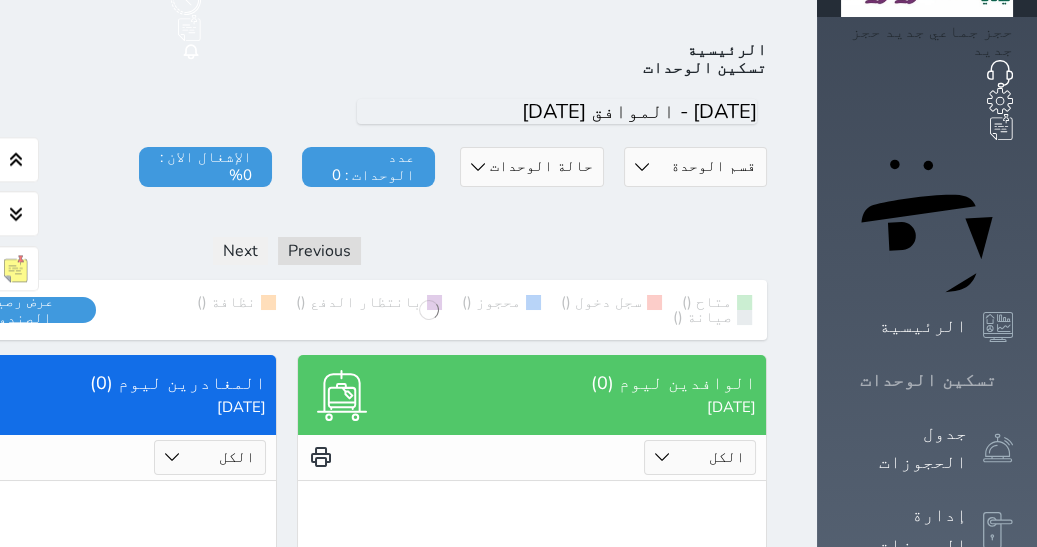 scroll, scrollTop: 77, scrollLeft: 0, axis: vertical 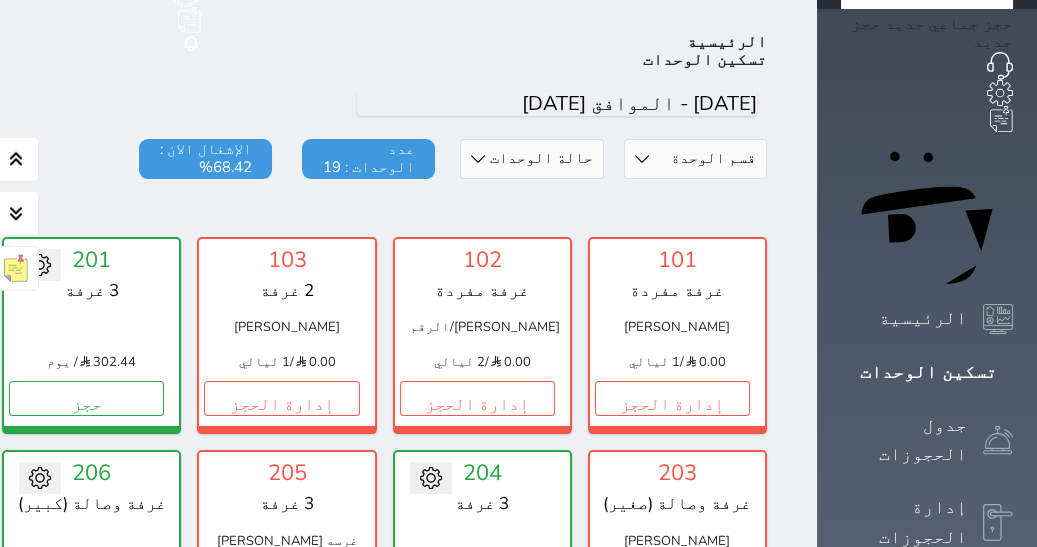 click at bounding box center [287, 209] 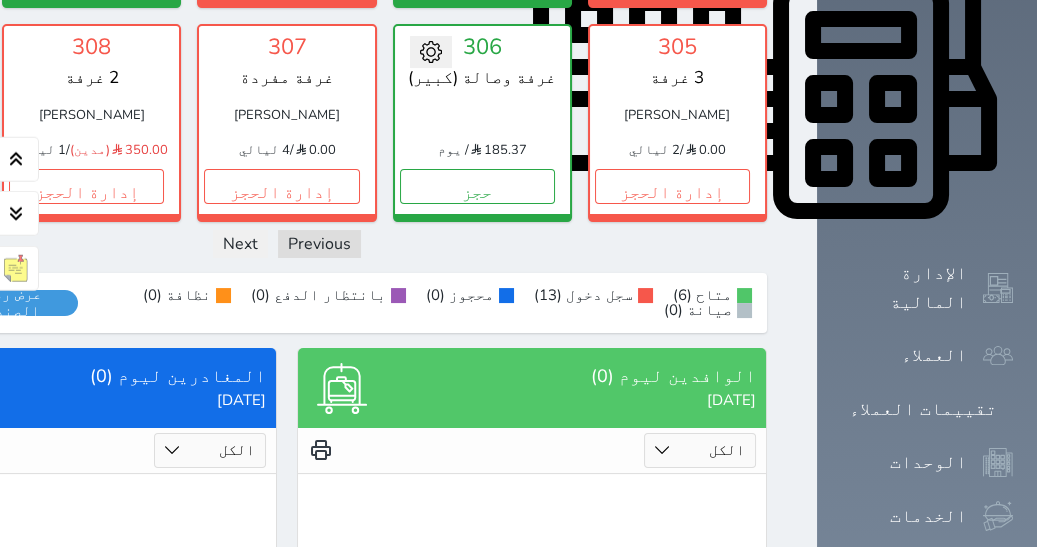 scroll, scrollTop: 935, scrollLeft: 0, axis: vertical 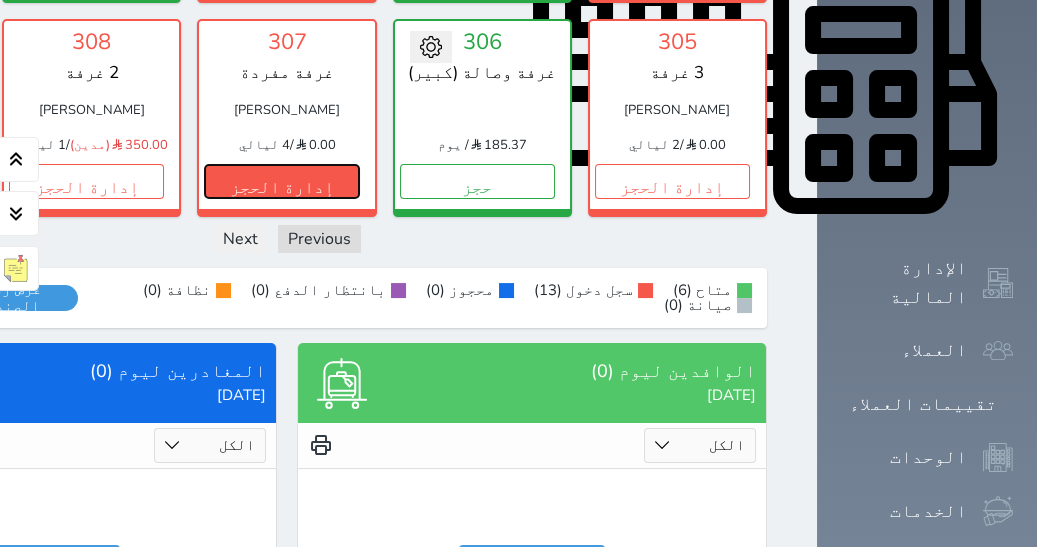 click on "إدارة الحجز" at bounding box center (281, 181) 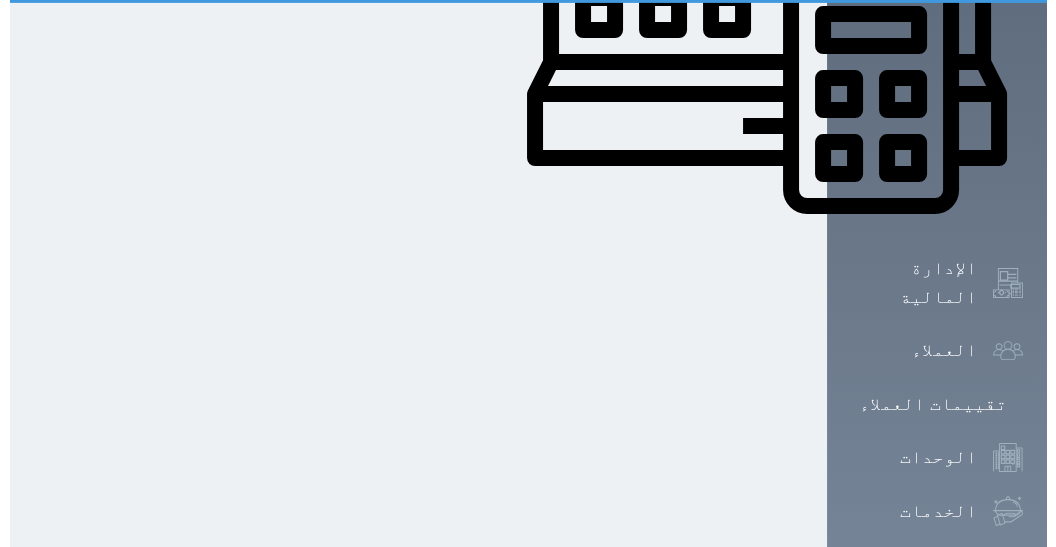 scroll, scrollTop: 0, scrollLeft: 0, axis: both 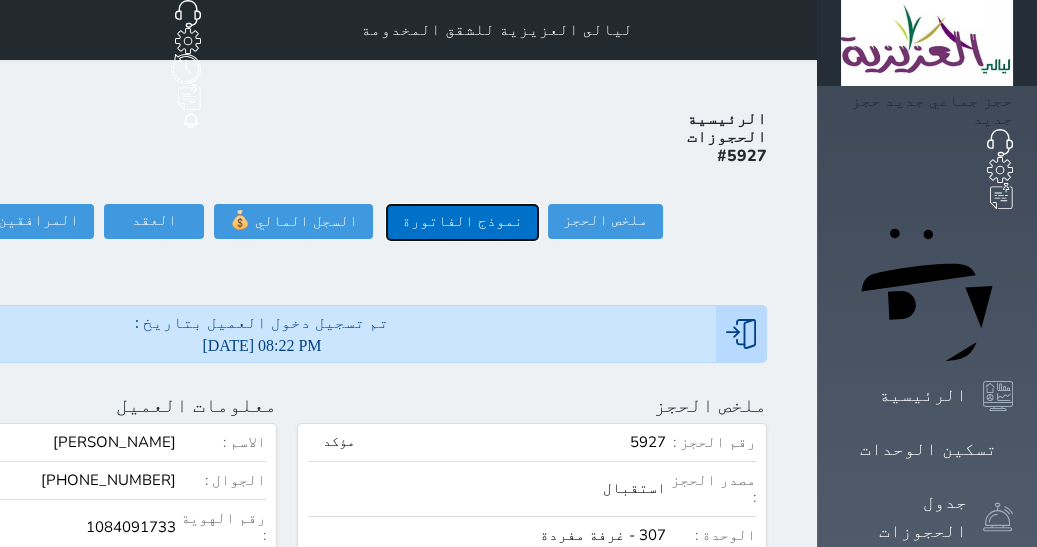 click on "نموذج الفاتورة" at bounding box center [462, 222] 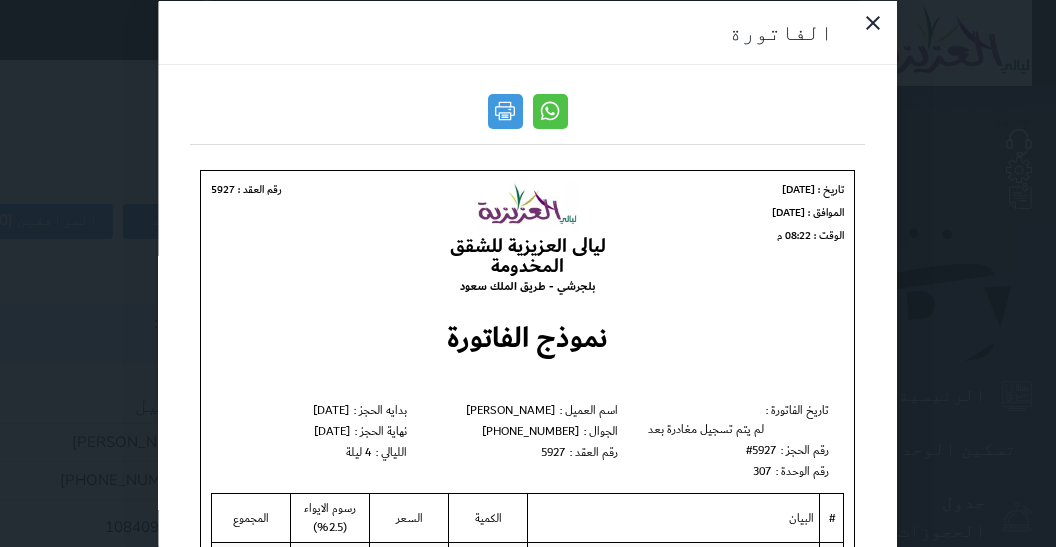 click on "الفاتورة" at bounding box center (528, 273) 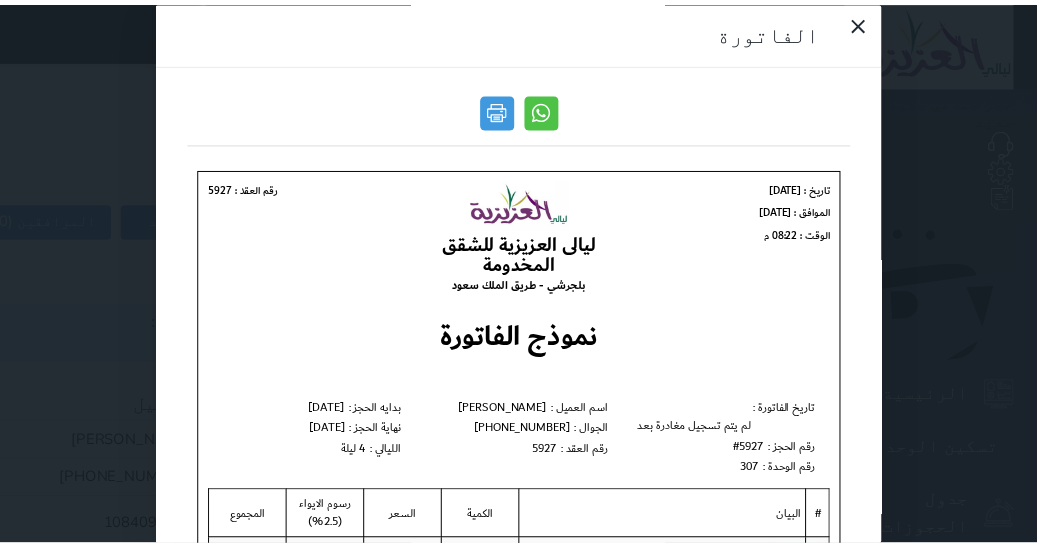 scroll, scrollTop: 0, scrollLeft: 0, axis: both 